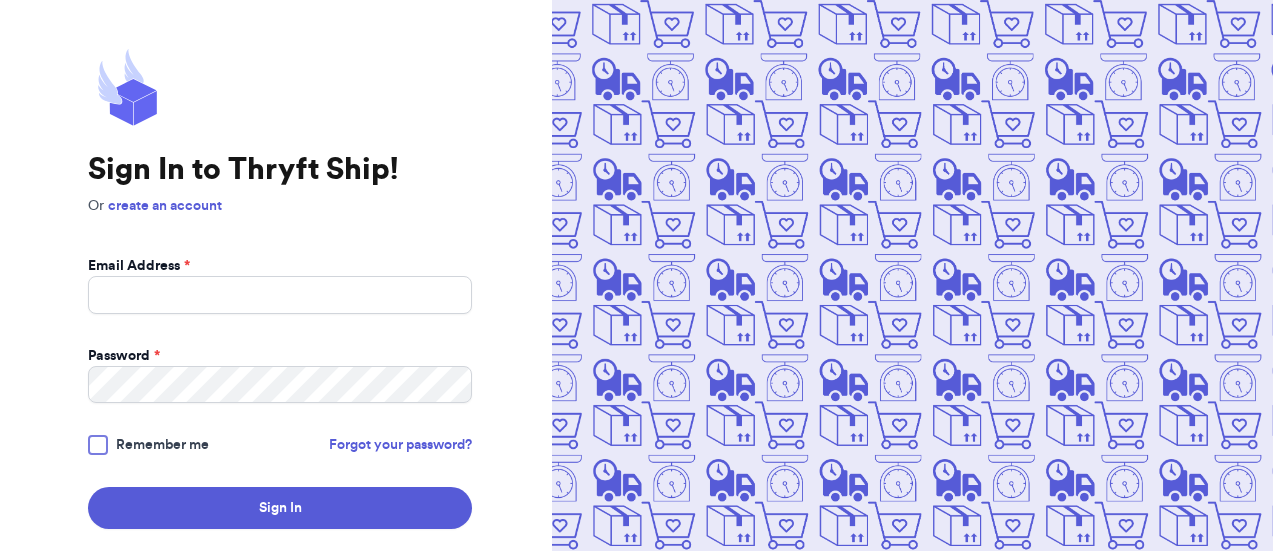 scroll, scrollTop: 0, scrollLeft: 0, axis: both 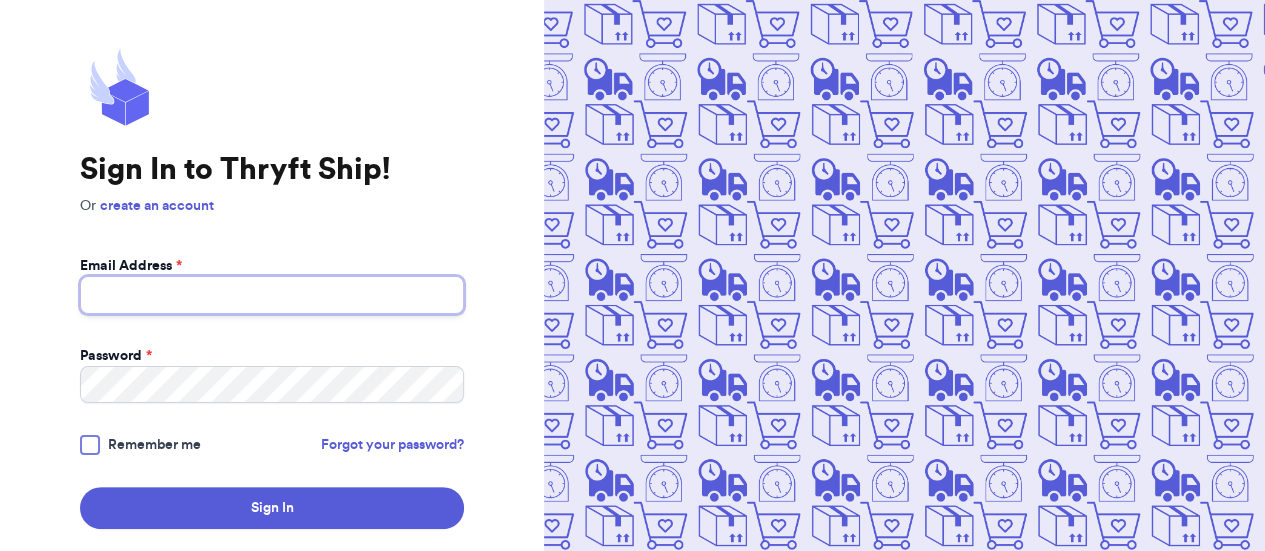 click on "Email Address *" at bounding box center [272, 295] 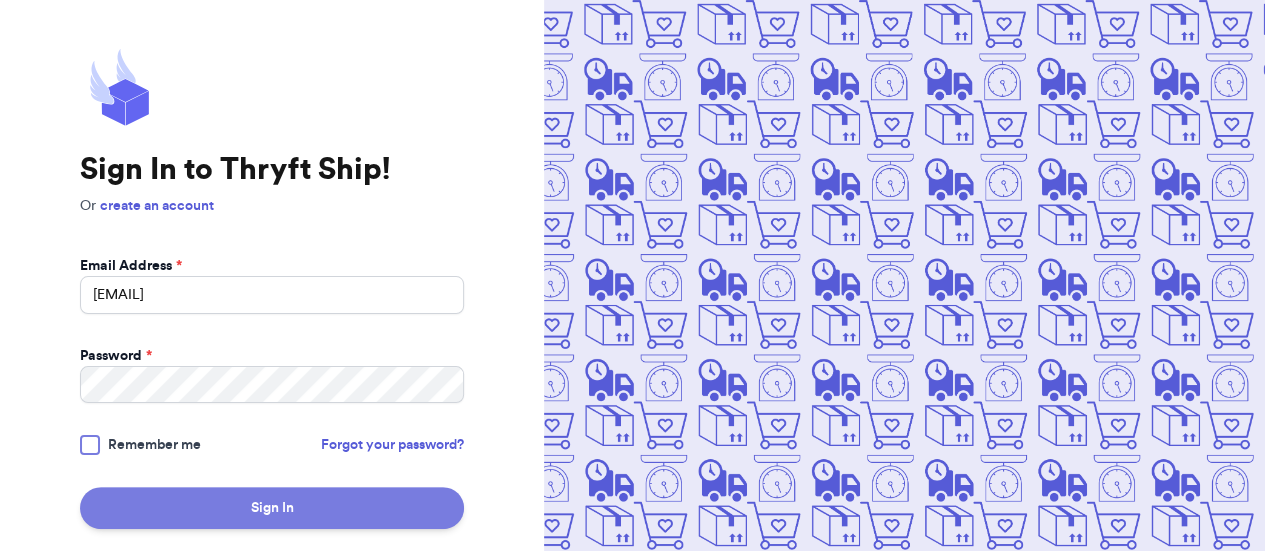 click on "Sign In" at bounding box center (272, 508) 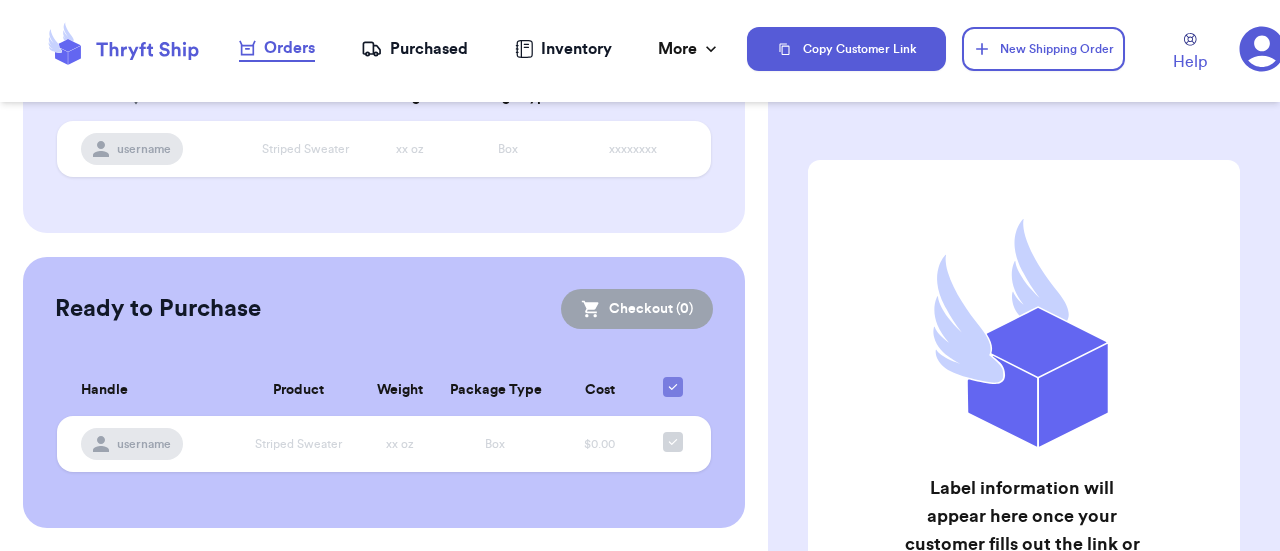 scroll, scrollTop: 0, scrollLeft: 0, axis: both 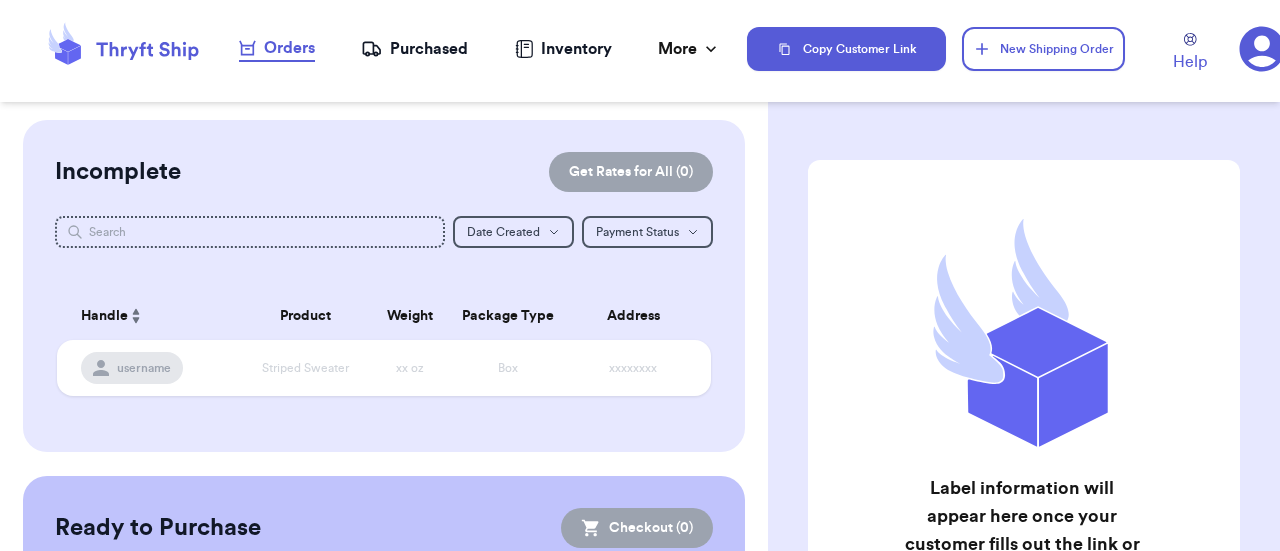 click on "Purchased" at bounding box center (414, 49) 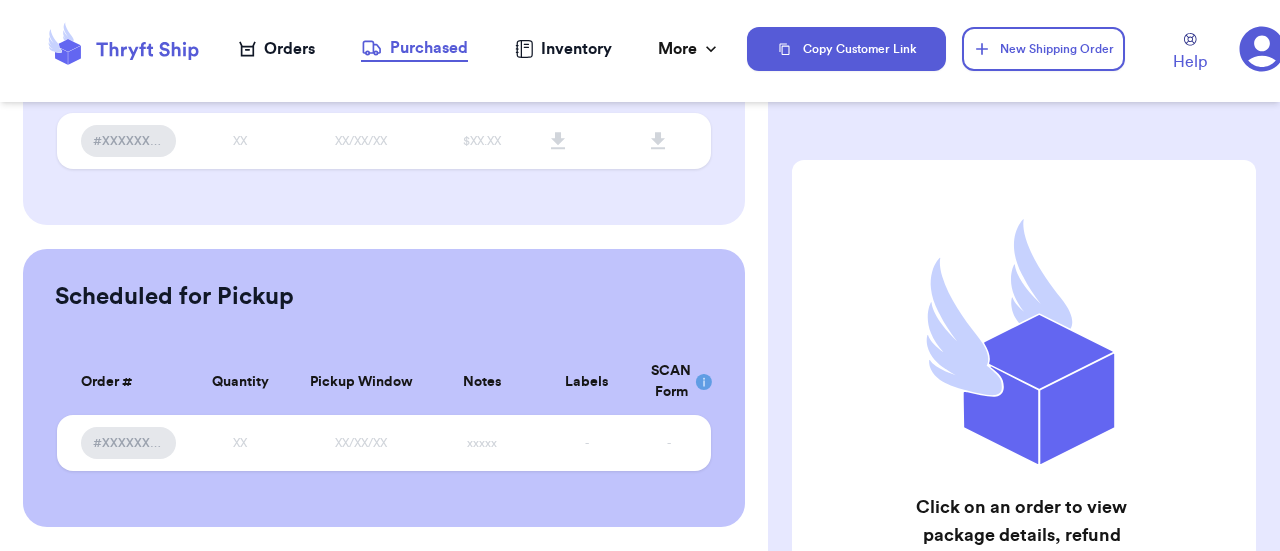 scroll, scrollTop: 0, scrollLeft: 0, axis: both 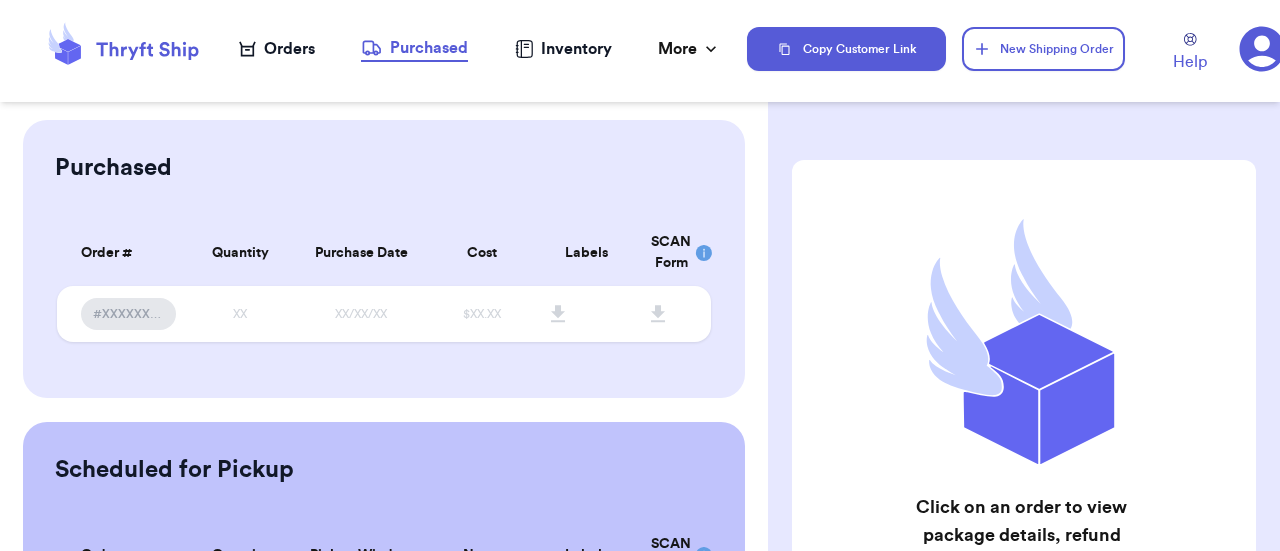 click on "Inventory" at bounding box center [563, 49] 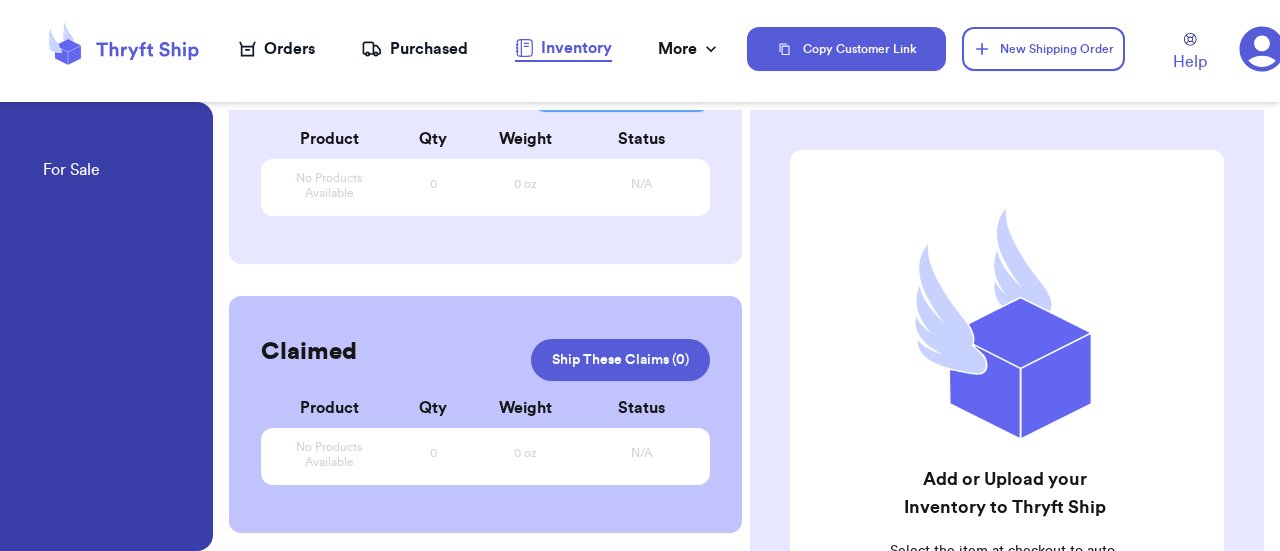 scroll, scrollTop: 0, scrollLeft: 0, axis: both 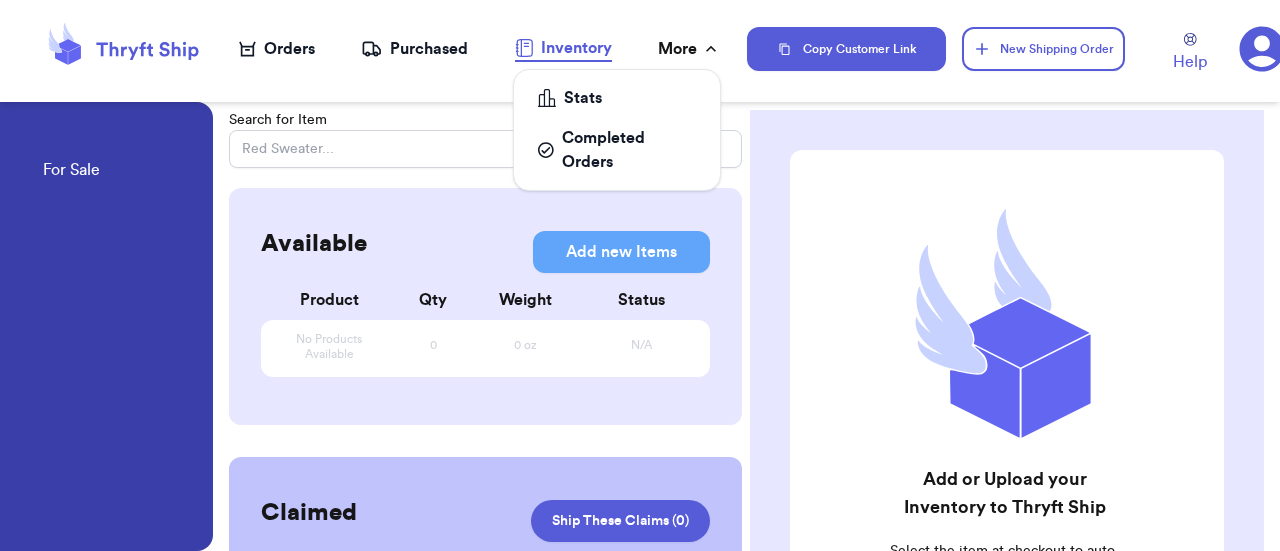 click on "More" at bounding box center (689, 49) 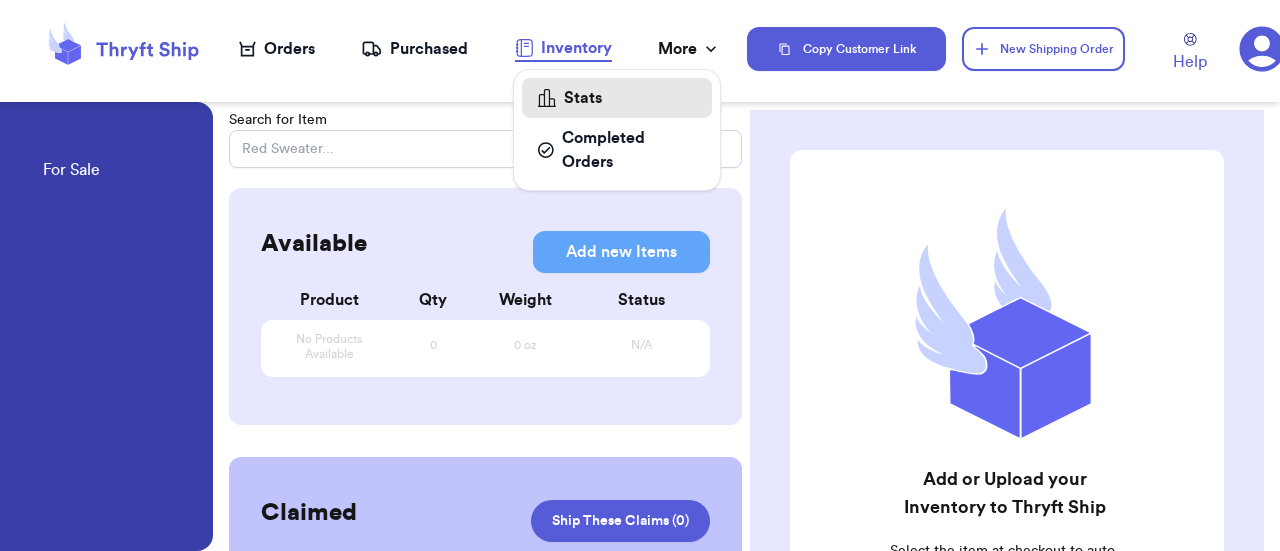 click on "Stats" at bounding box center [617, 98] 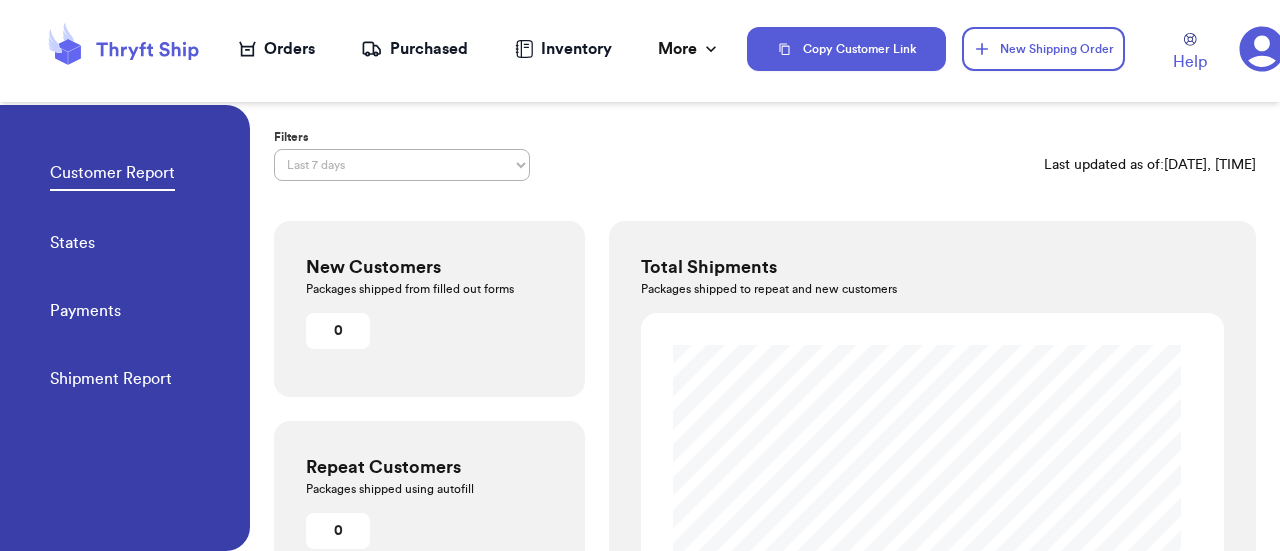 click on "Customer Report" at bounding box center [112, 176] 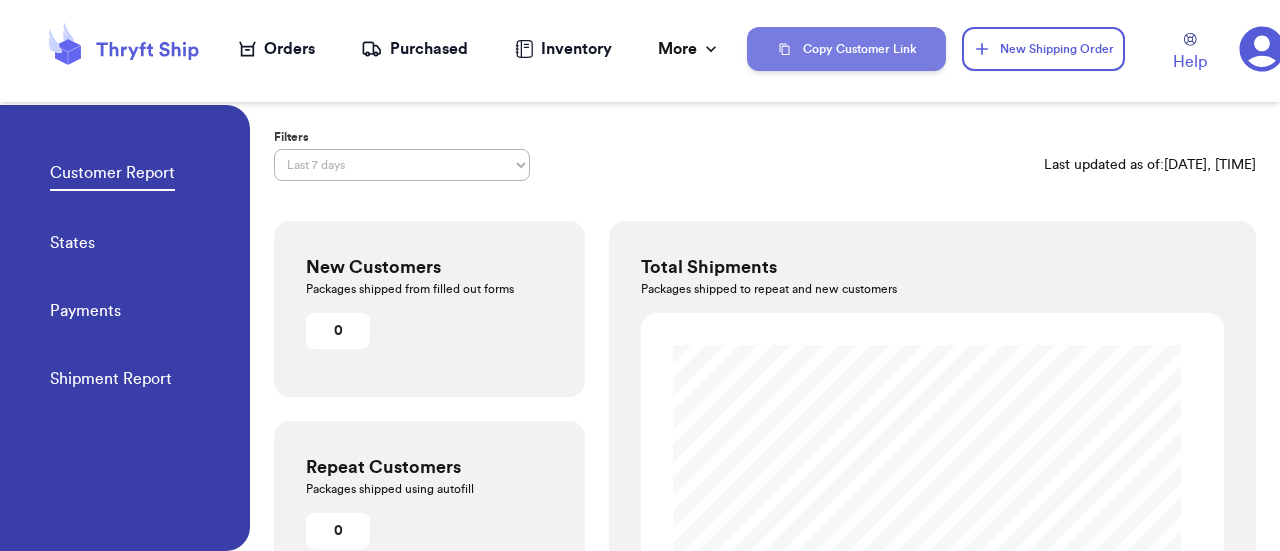 click on "Copy Customer Link" at bounding box center [846, 49] 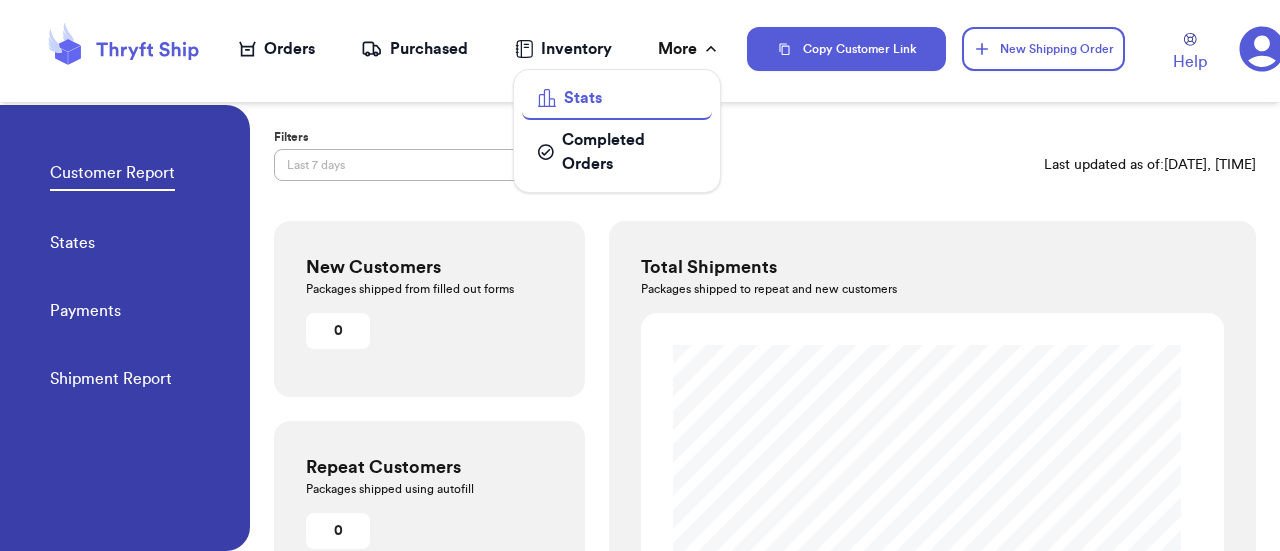 click on "More" at bounding box center [689, 49] 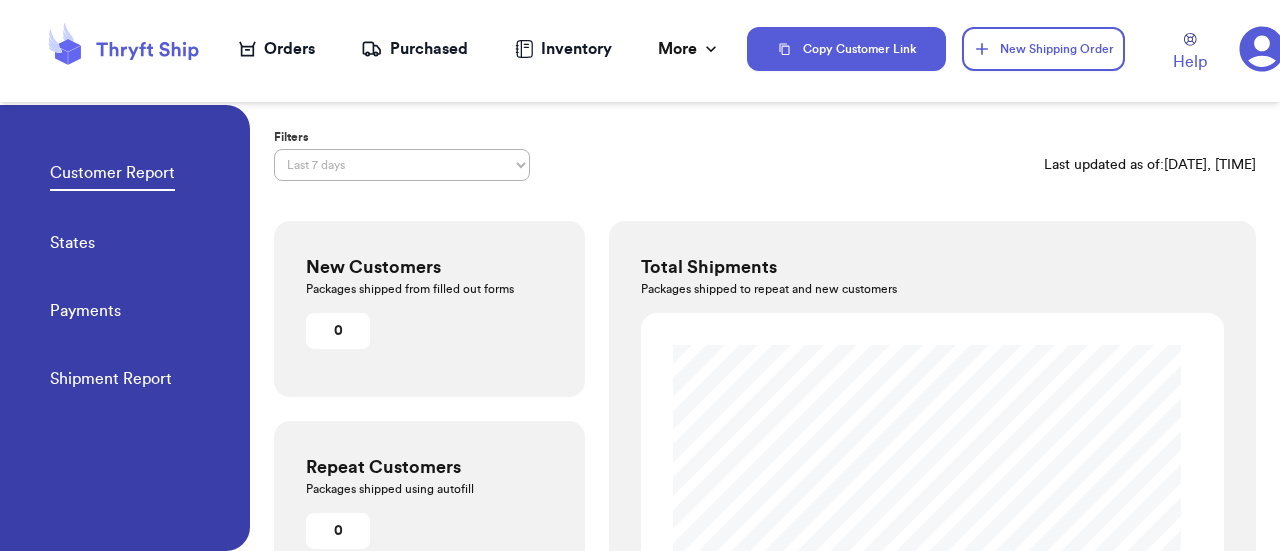 click on "Payments" at bounding box center (85, 313) 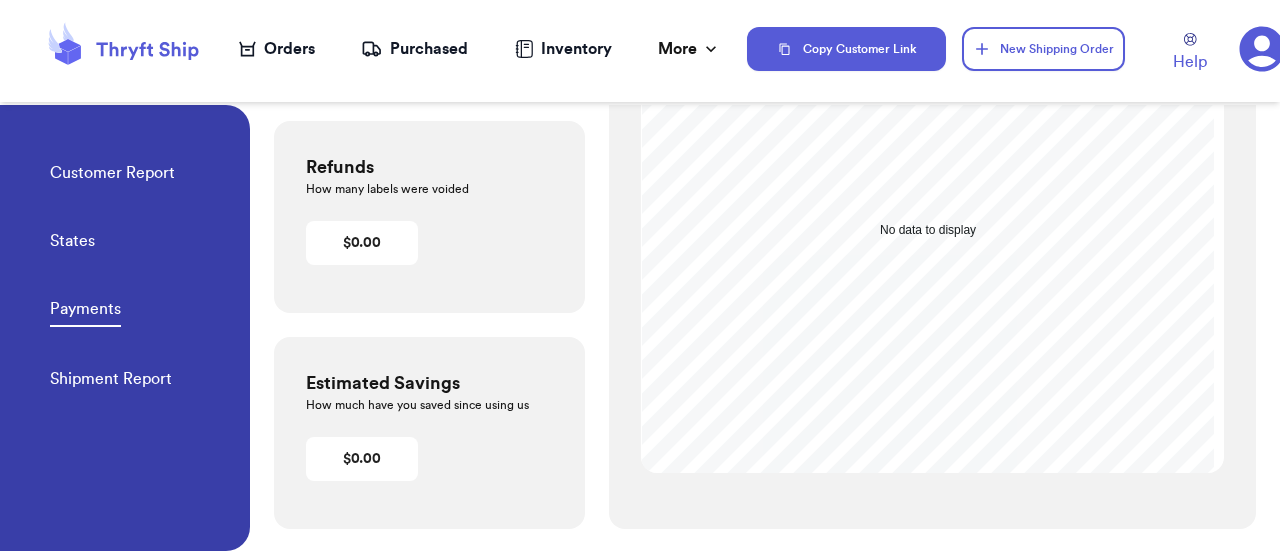 scroll, scrollTop: 0, scrollLeft: 0, axis: both 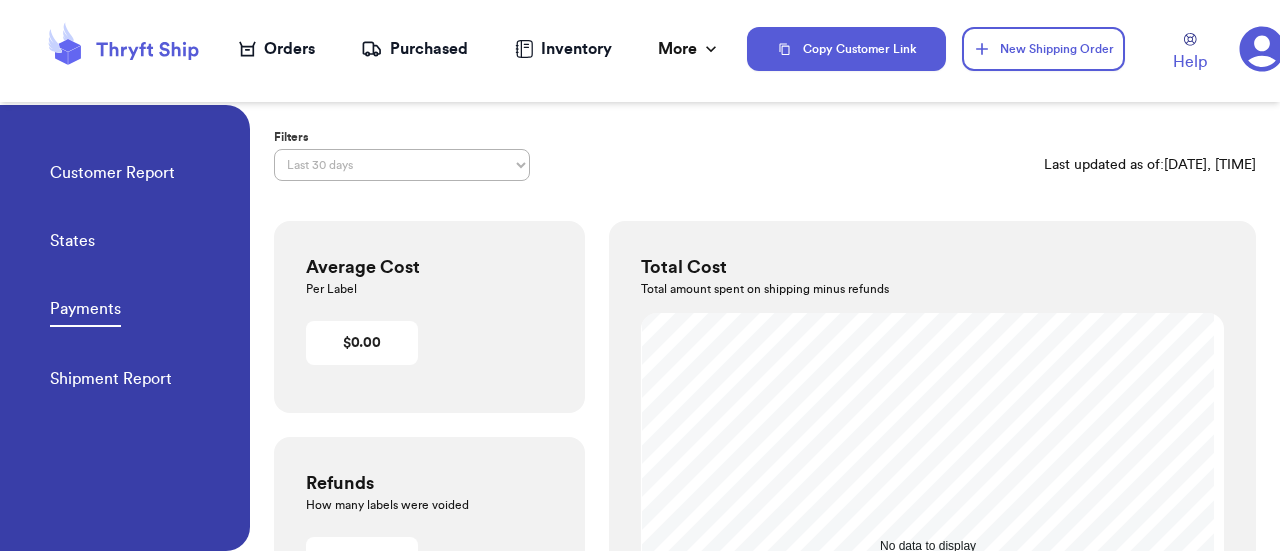 click 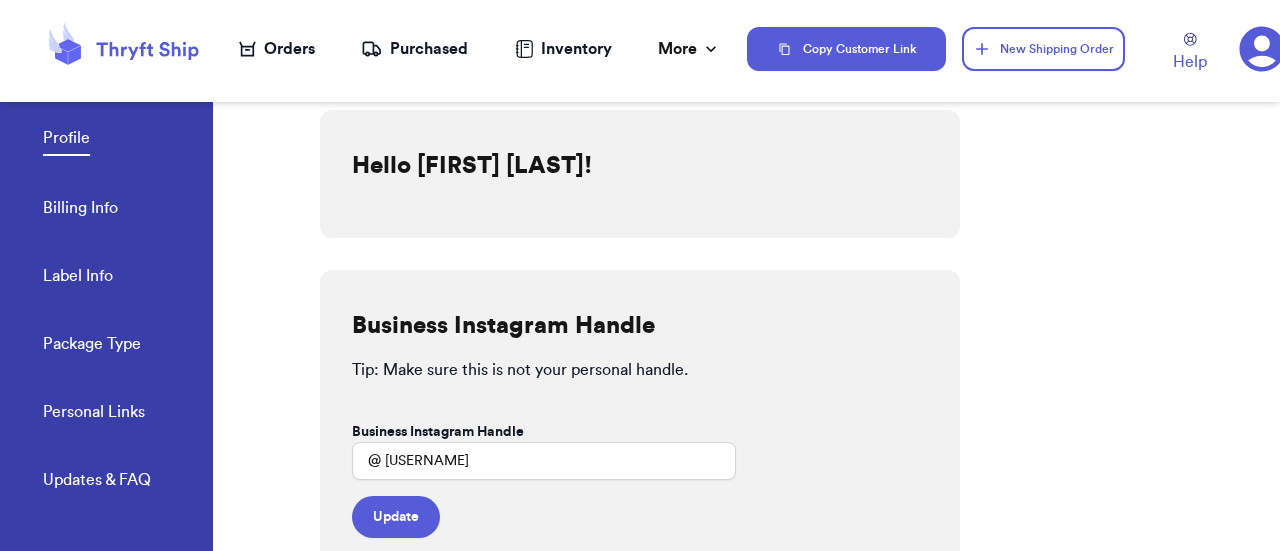 scroll, scrollTop: 25, scrollLeft: 0, axis: vertical 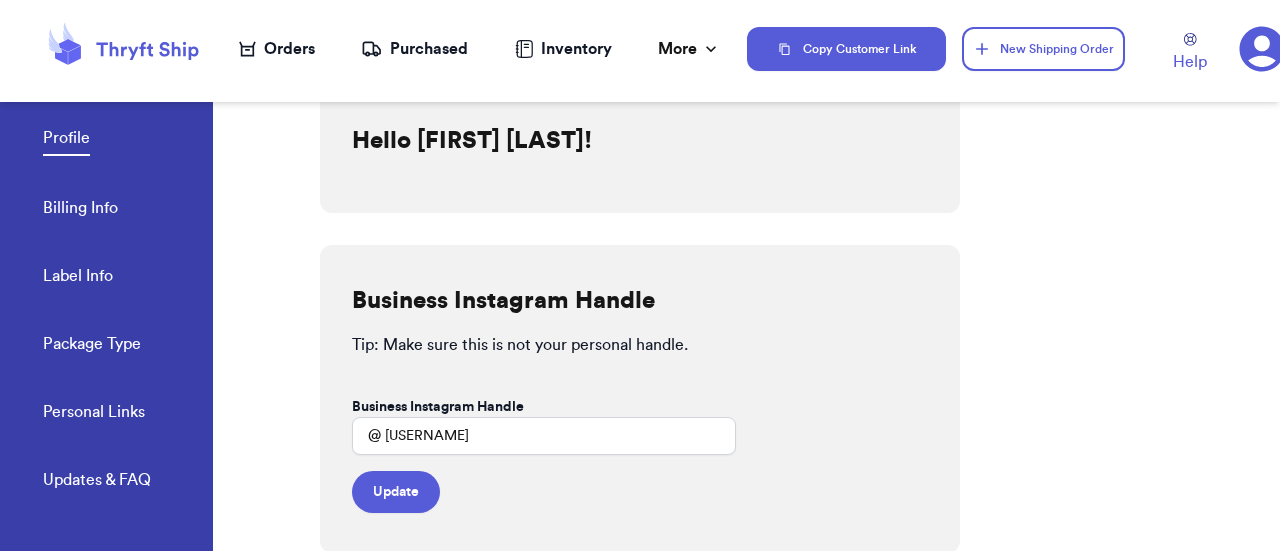 click on "Billing Info" at bounding box center (80, 210) 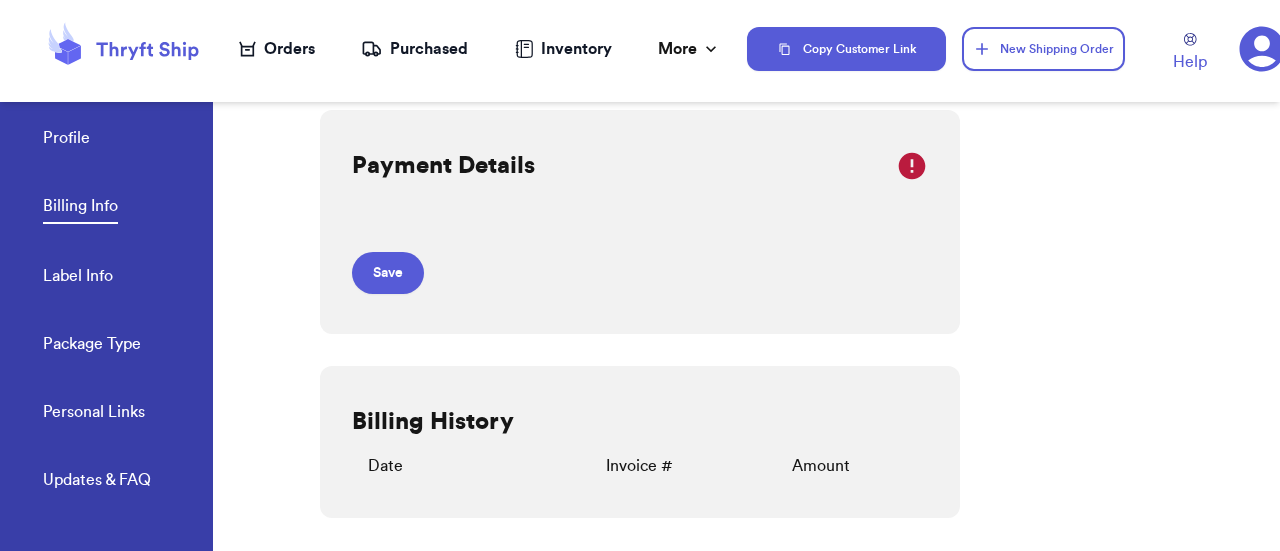 scroll, scrollTop: 0, scrollLeft: 0, axis: both 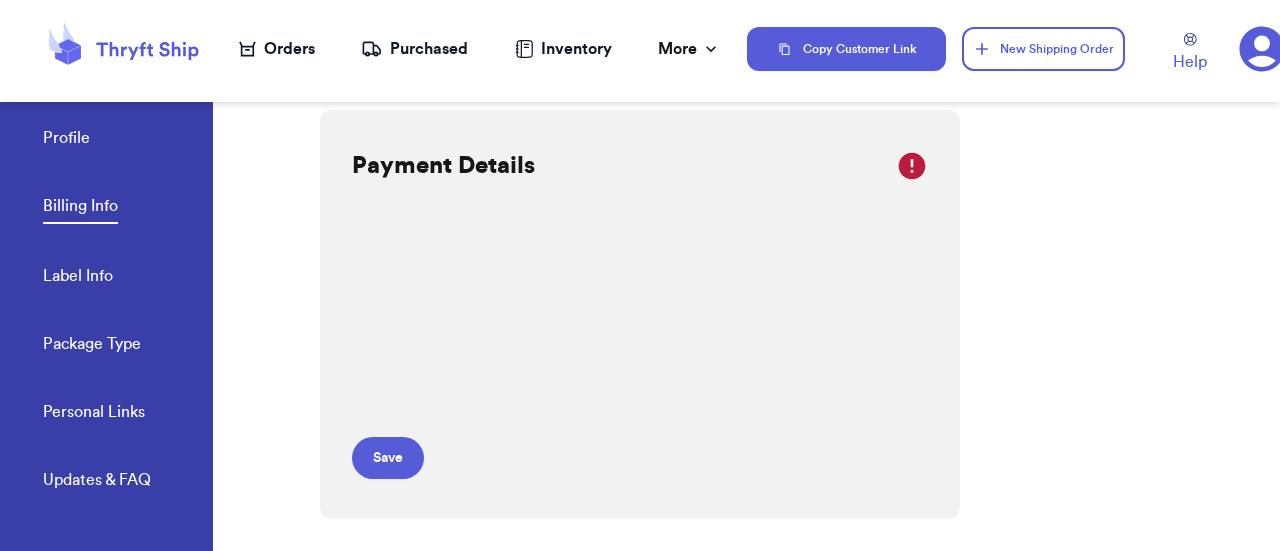 click at bounding box center [266, 310] 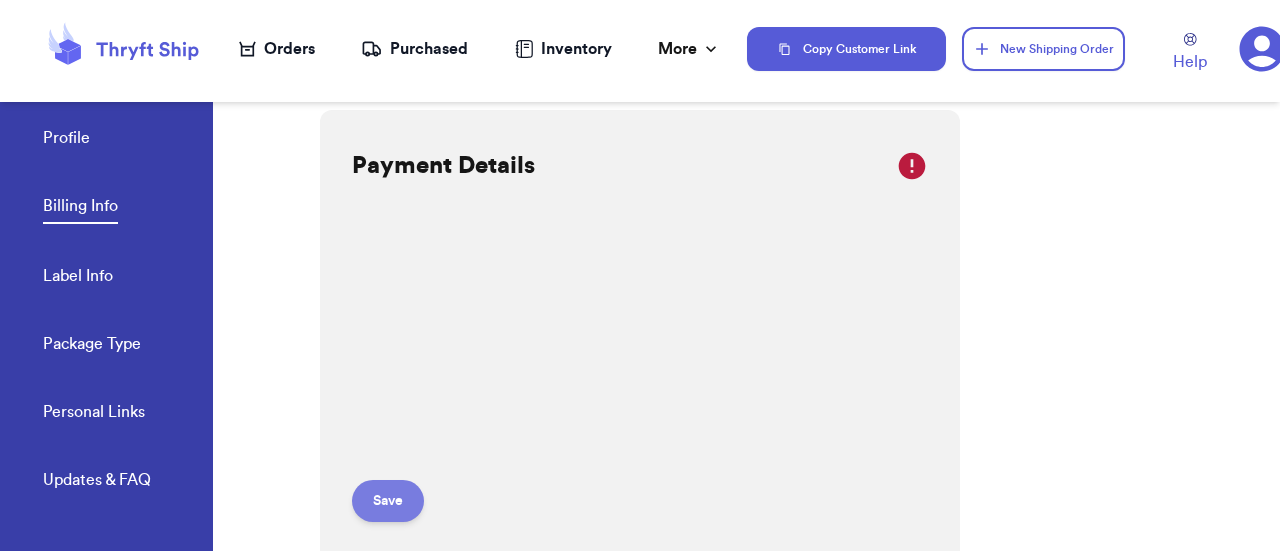 click on "Save" at bounding box center (388, 501) 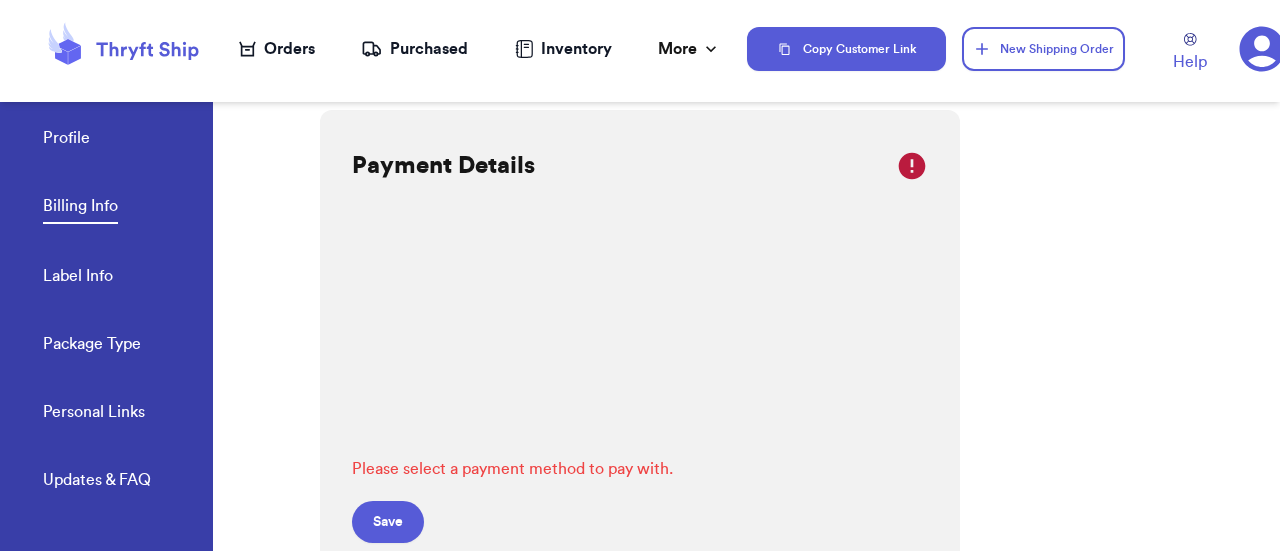 scroll, scrollTop: 279, scrollLeft: 0, axis: vertical 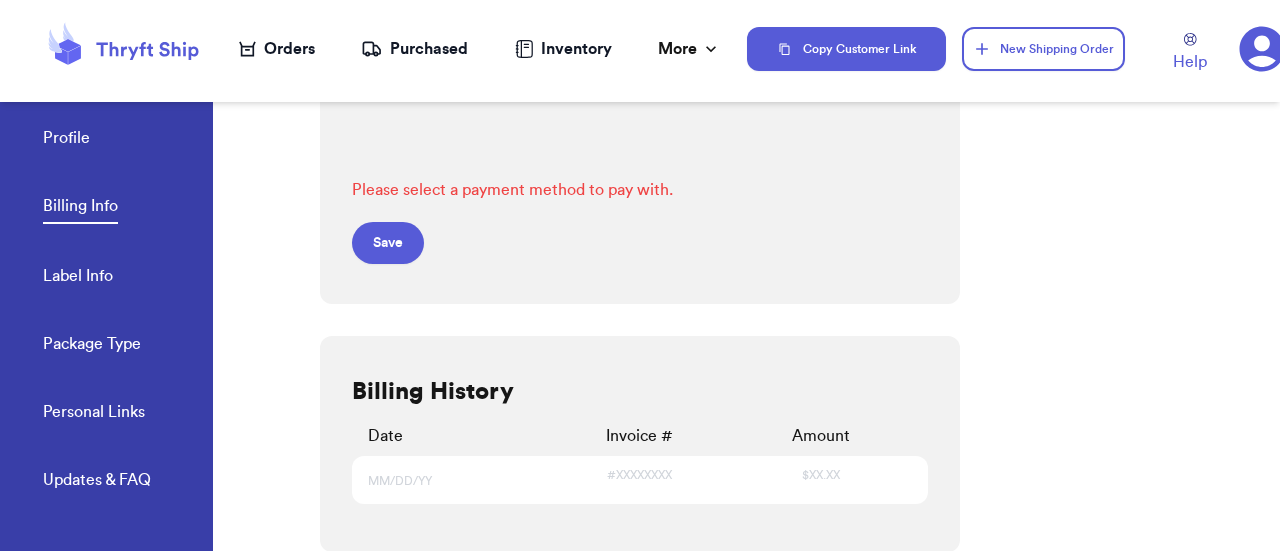 click on "Label Info" at bounding box center (78, 278) 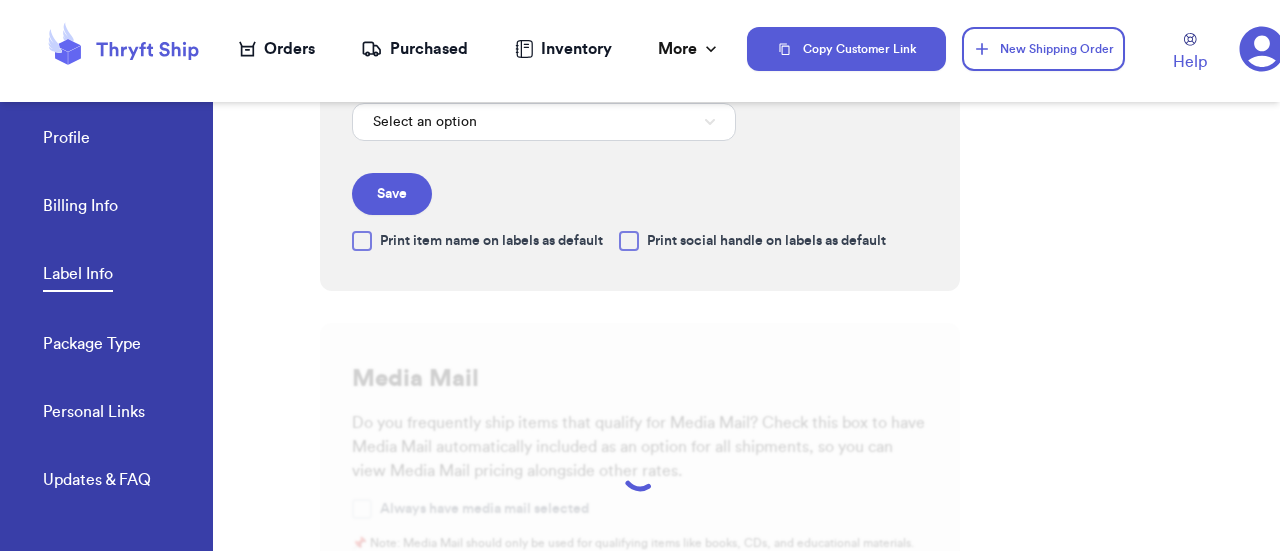 scroll, scrollTop: 40, scrollLeft: 0, axis: vertical 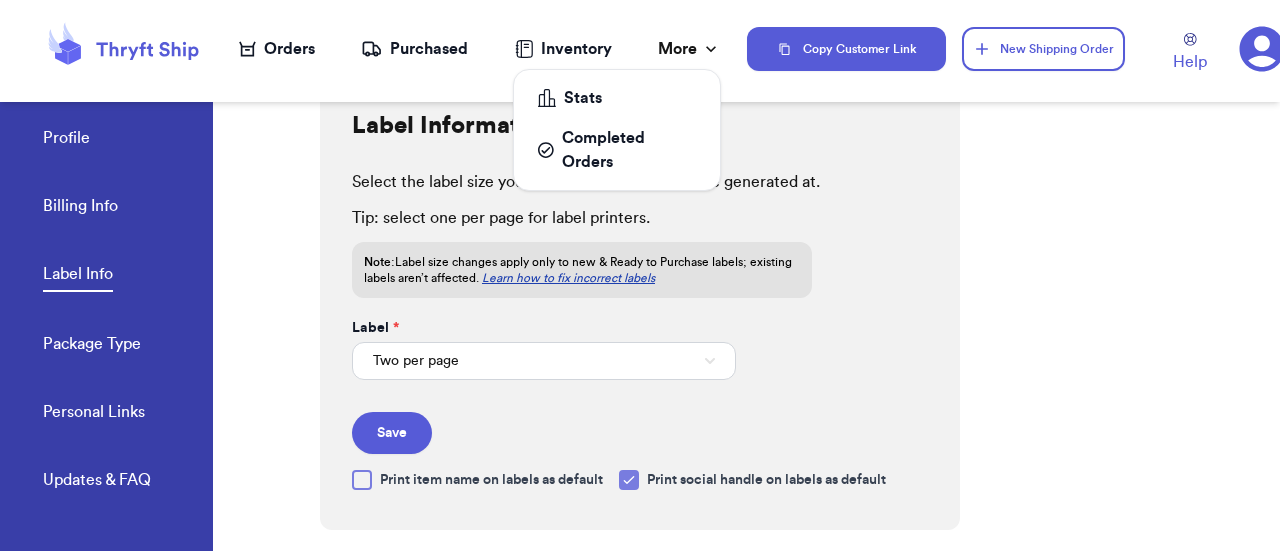 click on "More" at bounding box center (689, 49) 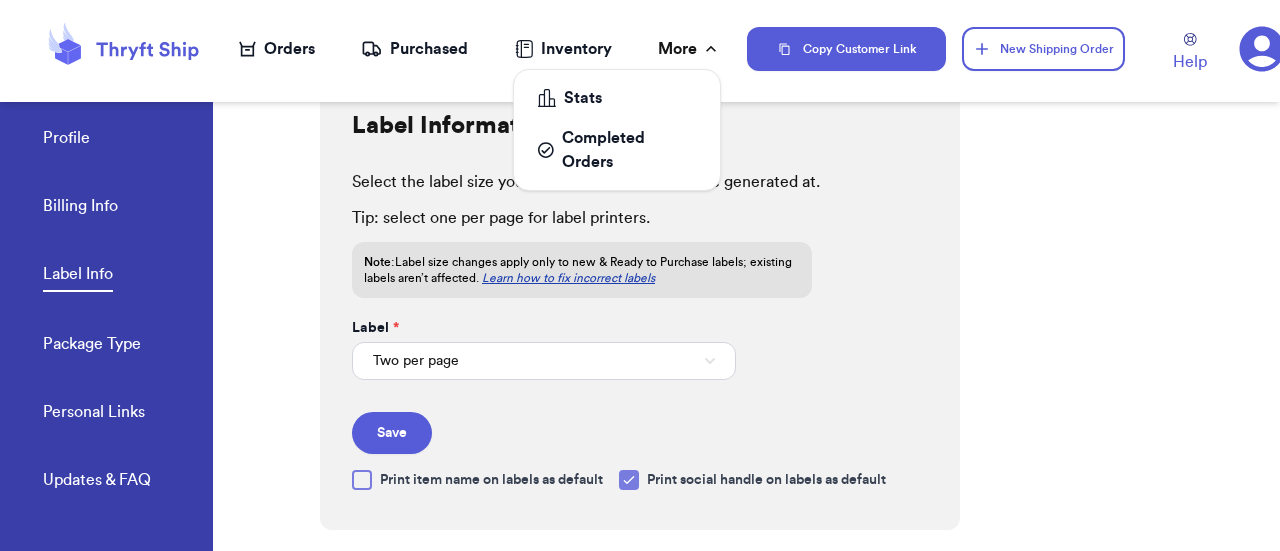 click on "More" at bounding box center (689, 49) 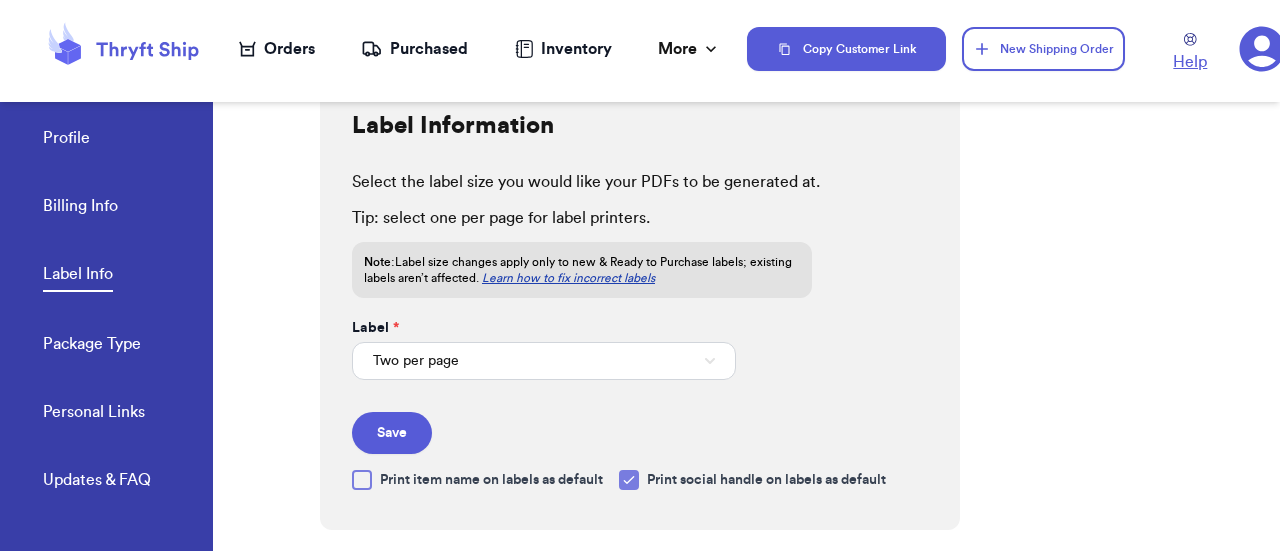 click on "Help" at bounding box center [1190, 53] 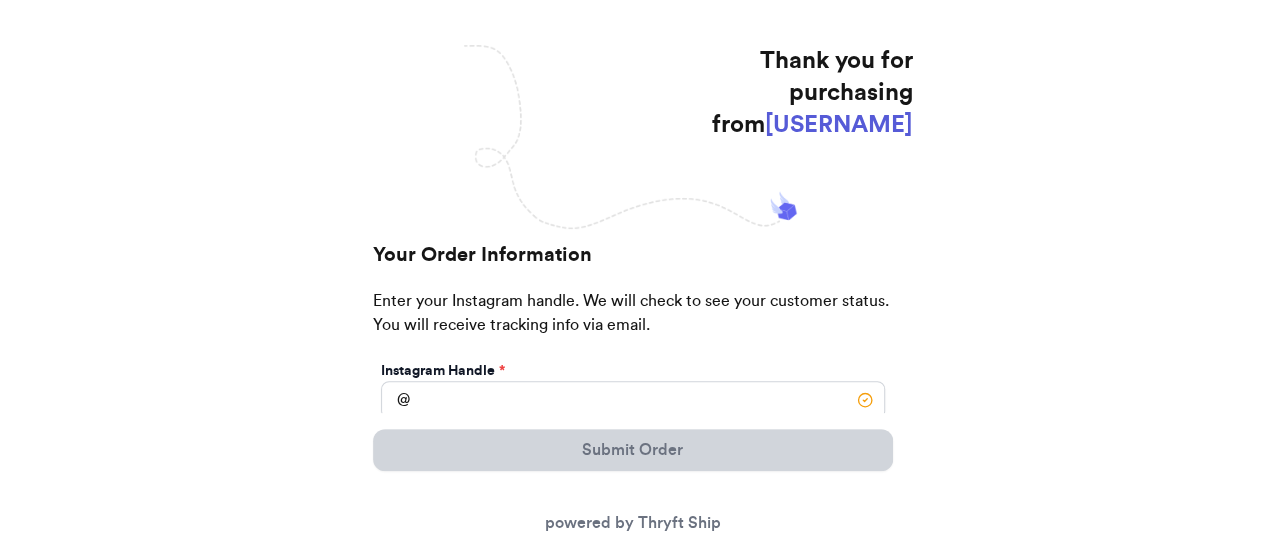 scroll, scrollTop: 186, scrollLeft: 0, axis: vertical 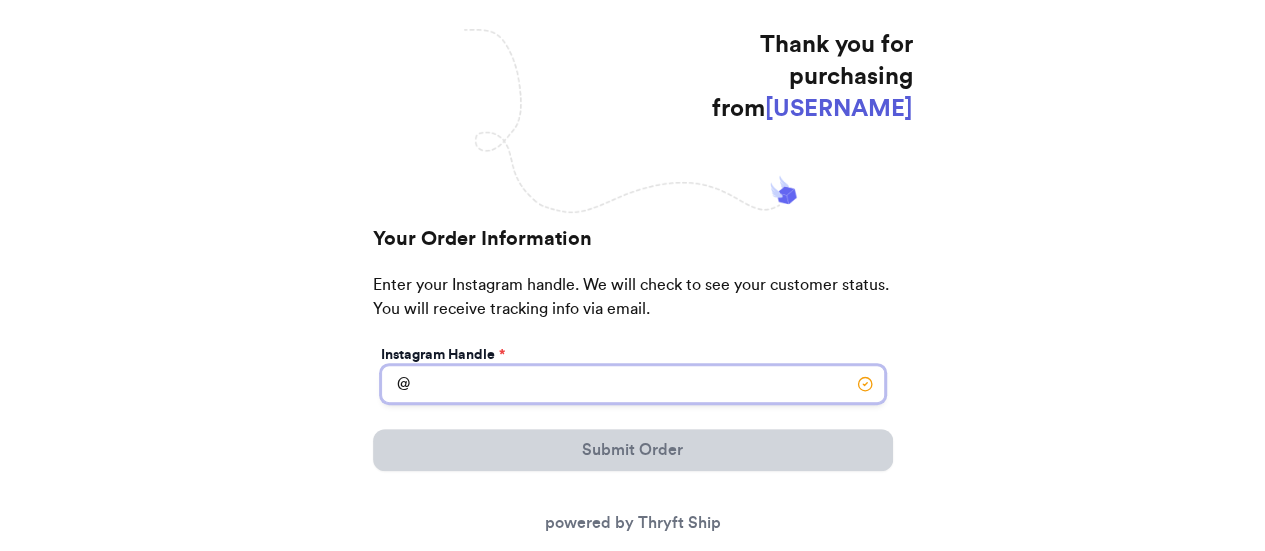 click on "Instagram Handle *" at bounding box center (633, 384) 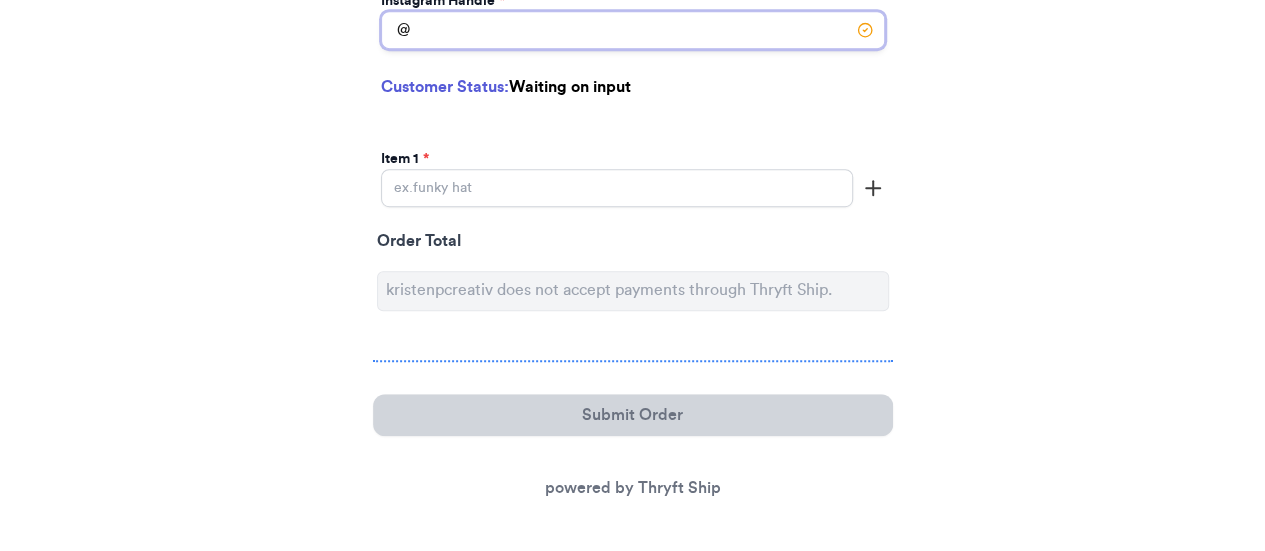 scroll, scrollTop: 541, scrollLeft: 0, axis: vertical 